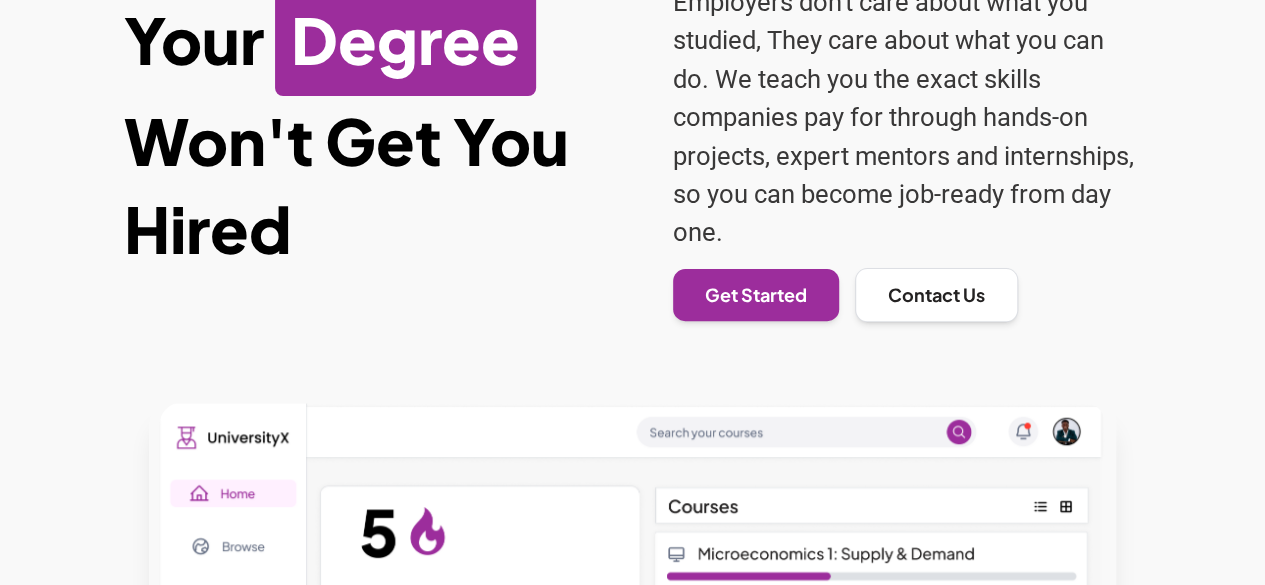 scroll, scrollTop: 0, scrollLeft: 0, axis: both 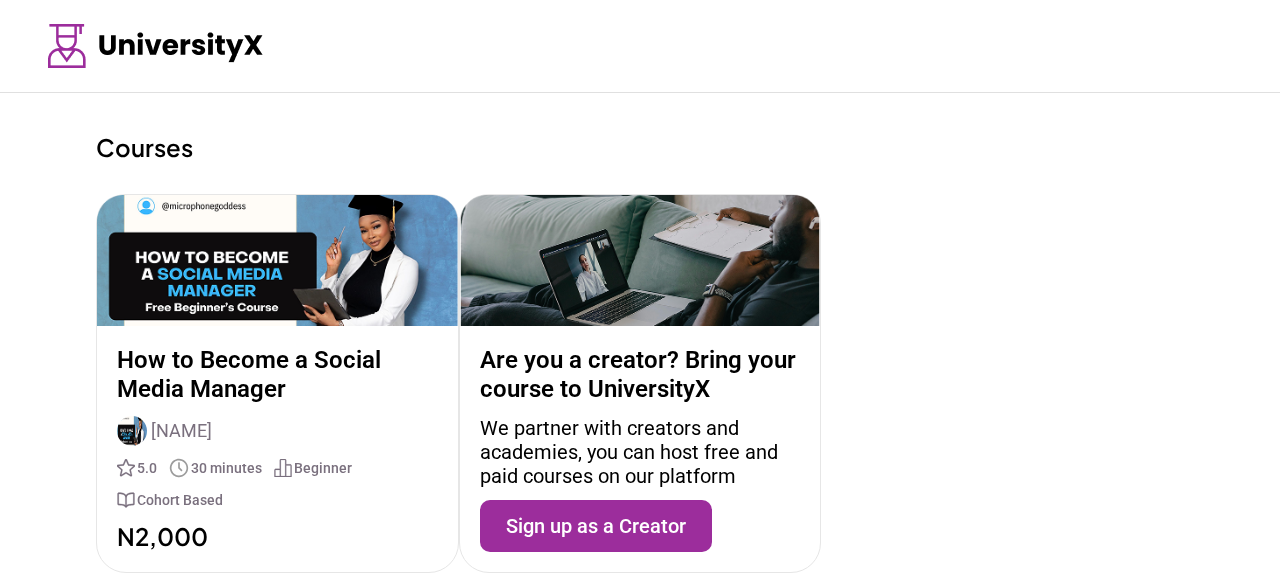 click on "Courses How to Become a Social Media Manager [NAME] 5.0 30 minutes Beginner Cohort Based N2,000 Are you a creator? Bring your course to UniversityX We partner with creators and academies, you can host free and paid courses on our platform Sign up as a Creator" at bounding box center [640, 353] 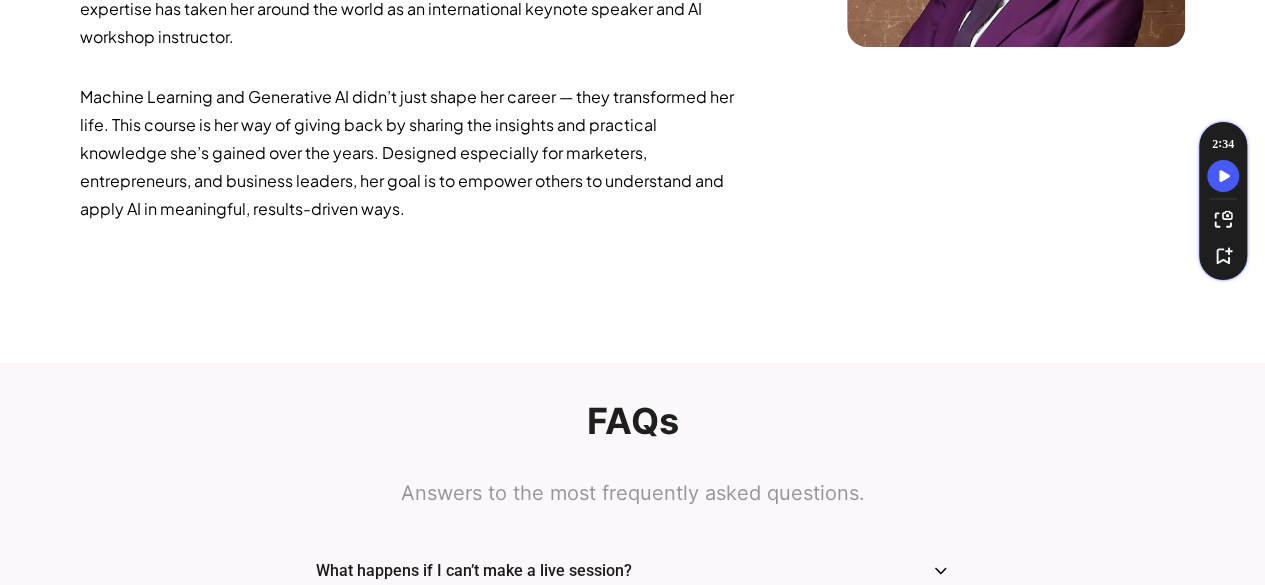 scroll, scrollTop: 3387, scrollLeft: 0, axis: vertical 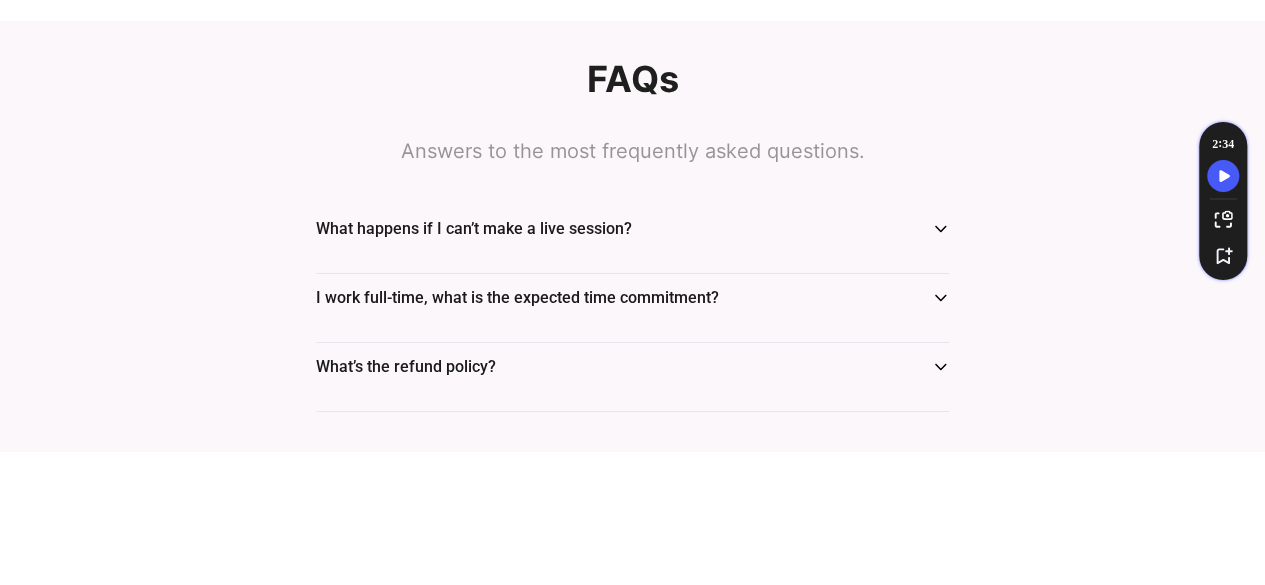 click at bounding box center [632, 251] 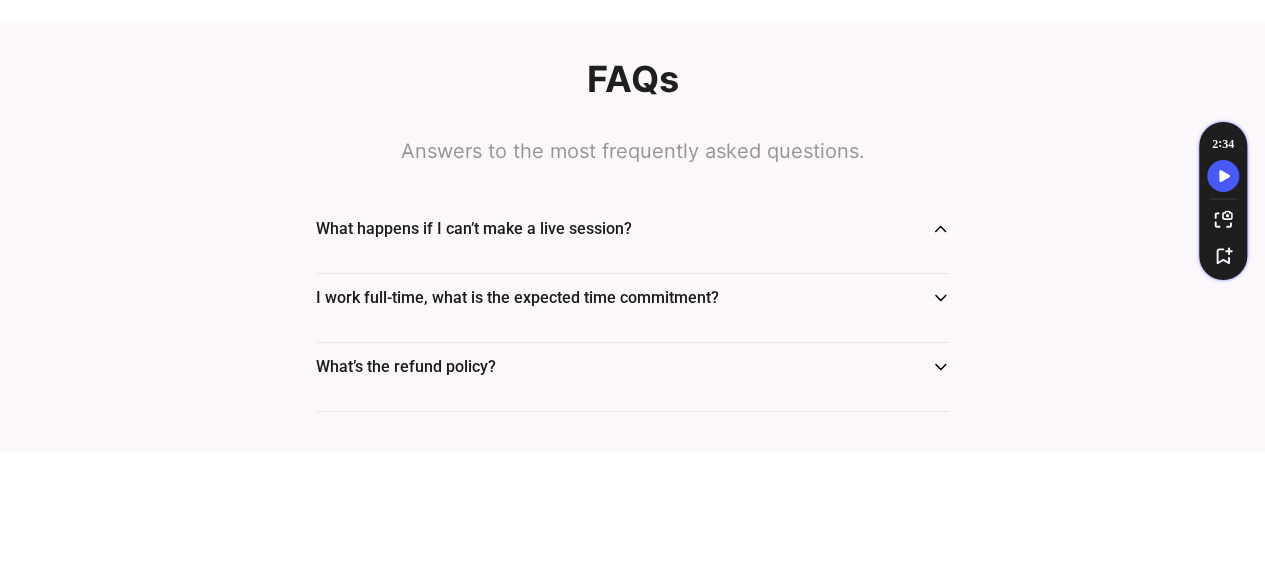 click 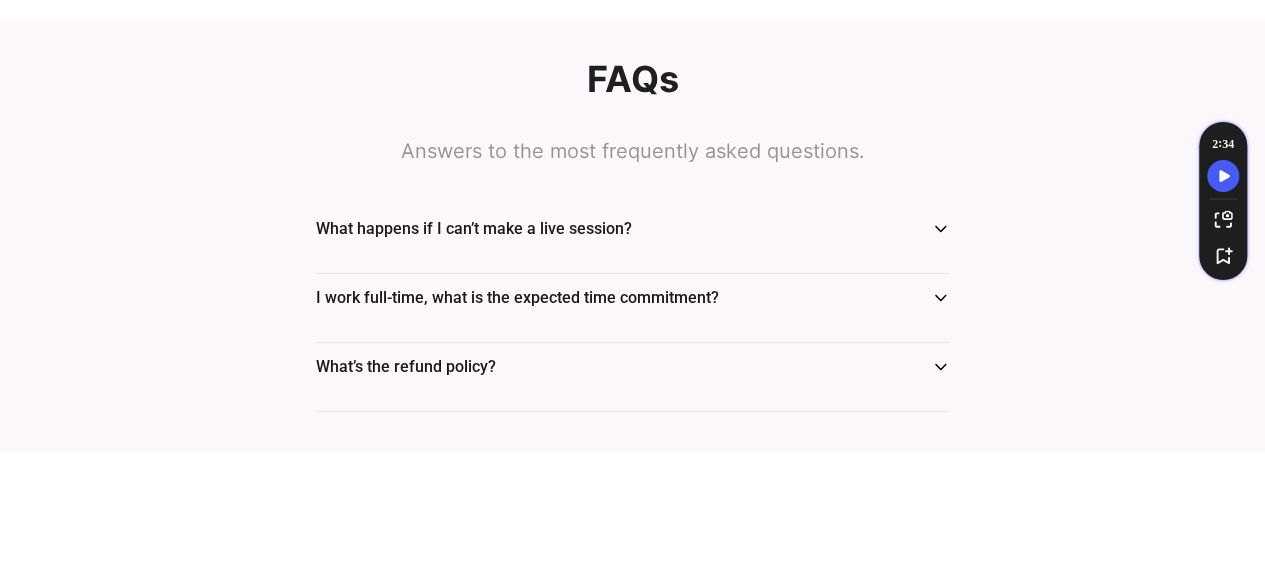 click on "I work full-time, what is the expected time commitment?" at bounding box center (632, 308) 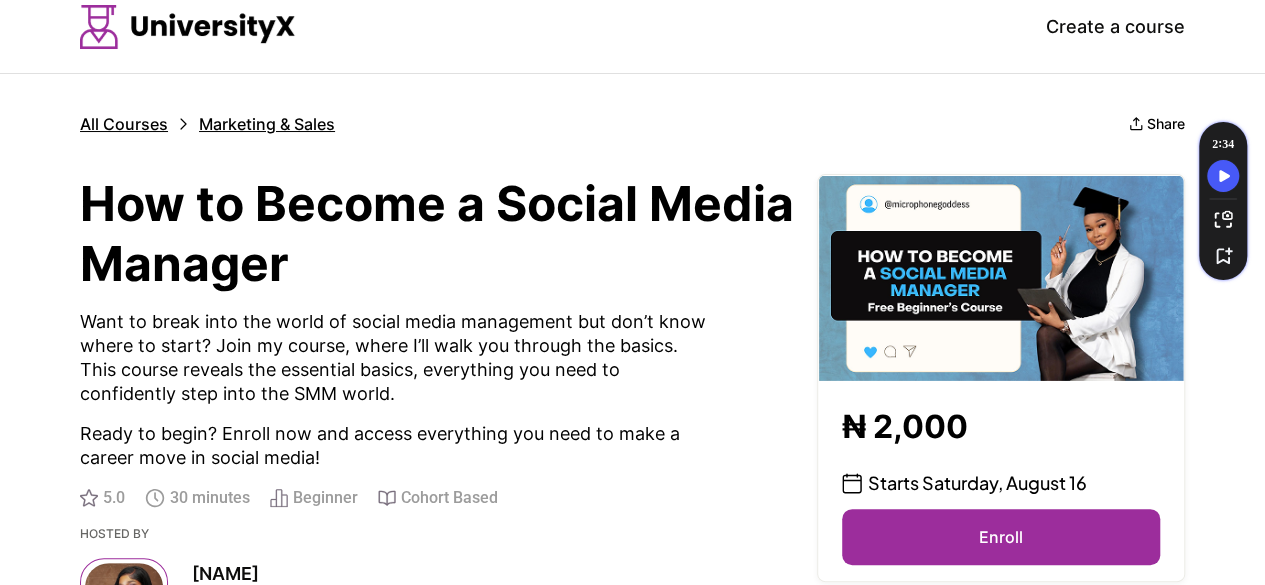 scroll, scrollTop: 0, scrollLeft: 0, axis: both 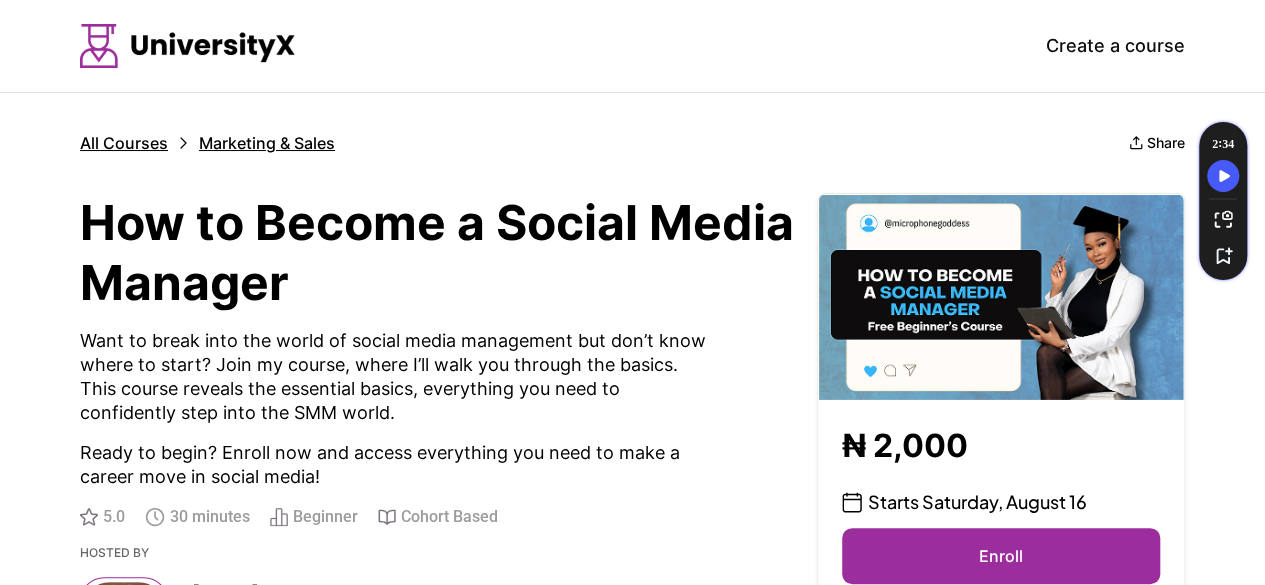 click on "Marketing & Sales" at bounding box center (267, 143) 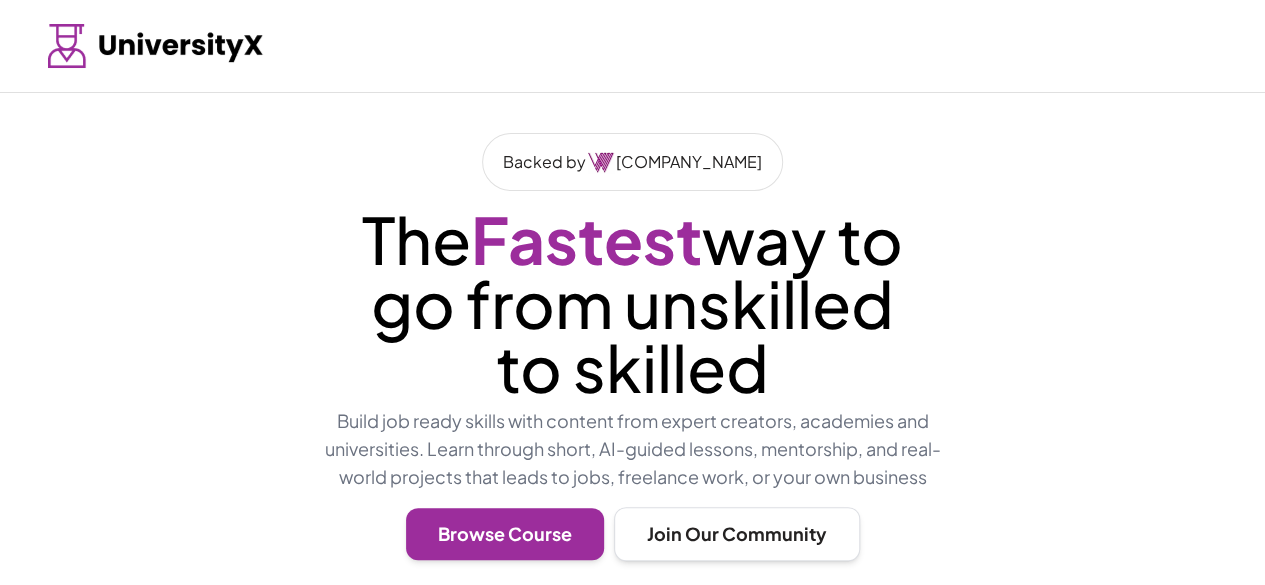 scroll, scrollTop: 0, scrollLeft: 0, axis: both 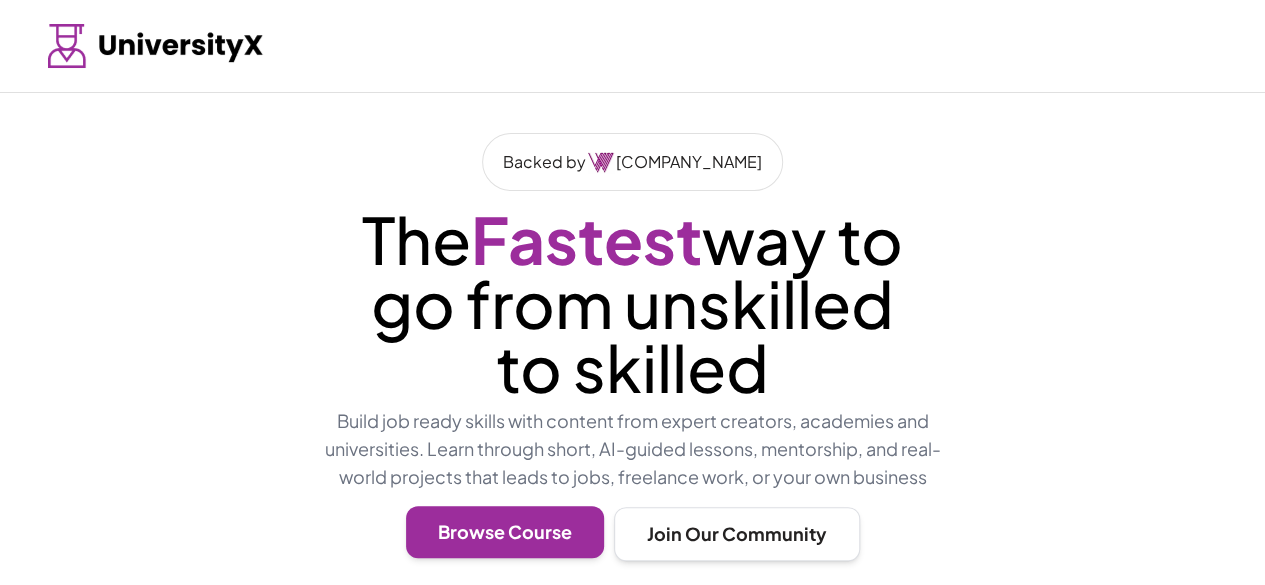 click on "Browse Course" at bounding box center [505, 532] 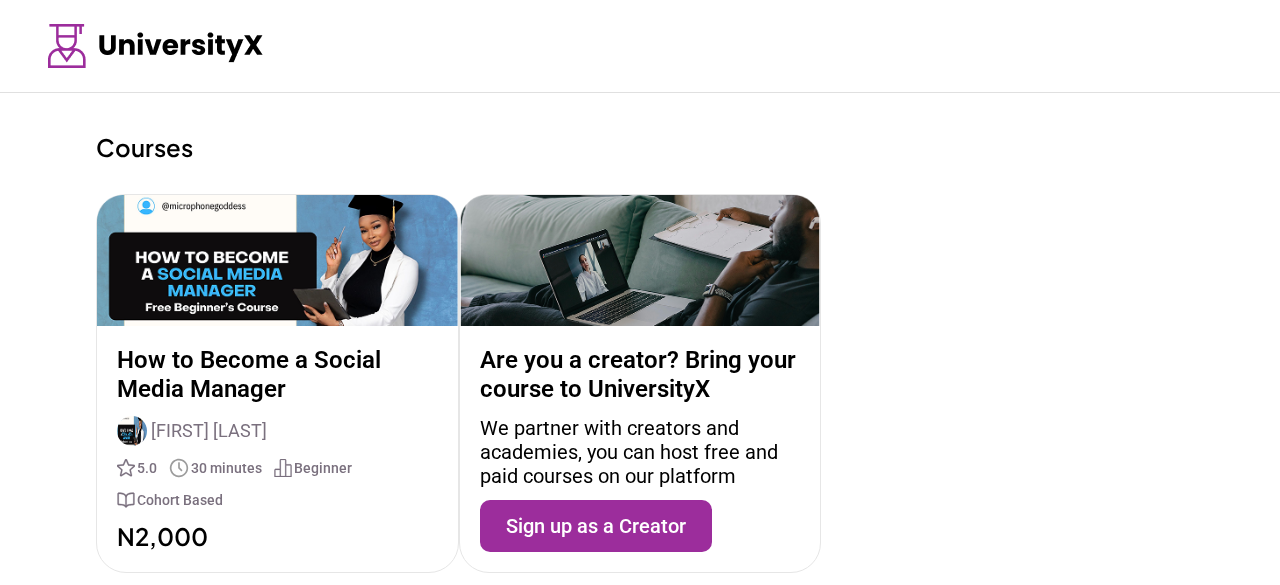 click on "Sign up as a Creator" at bounding box center (596, 526) 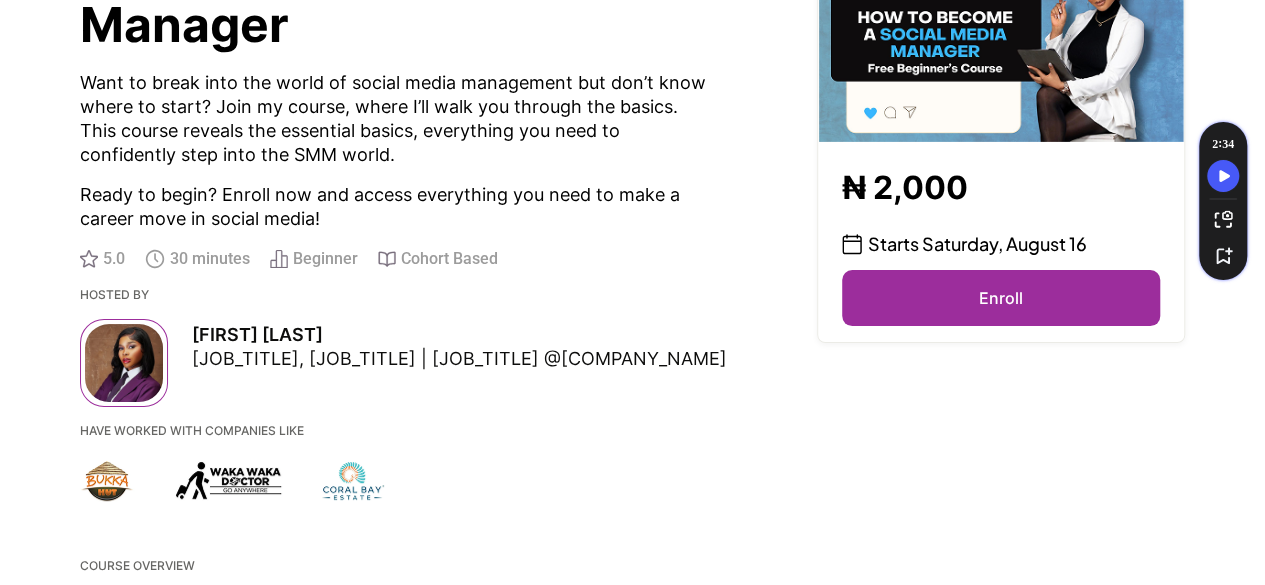 scroll, scrollTop: 0, scrollLeft: 0, axis: both 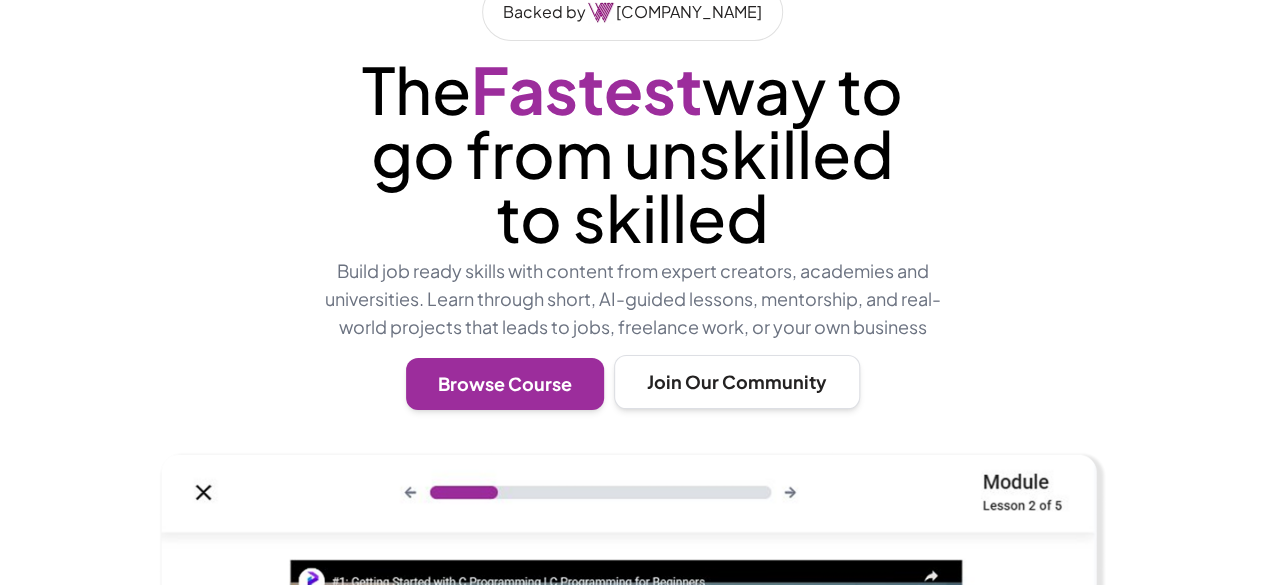 click on "Join Our Community" at bounding box center [737, 382] 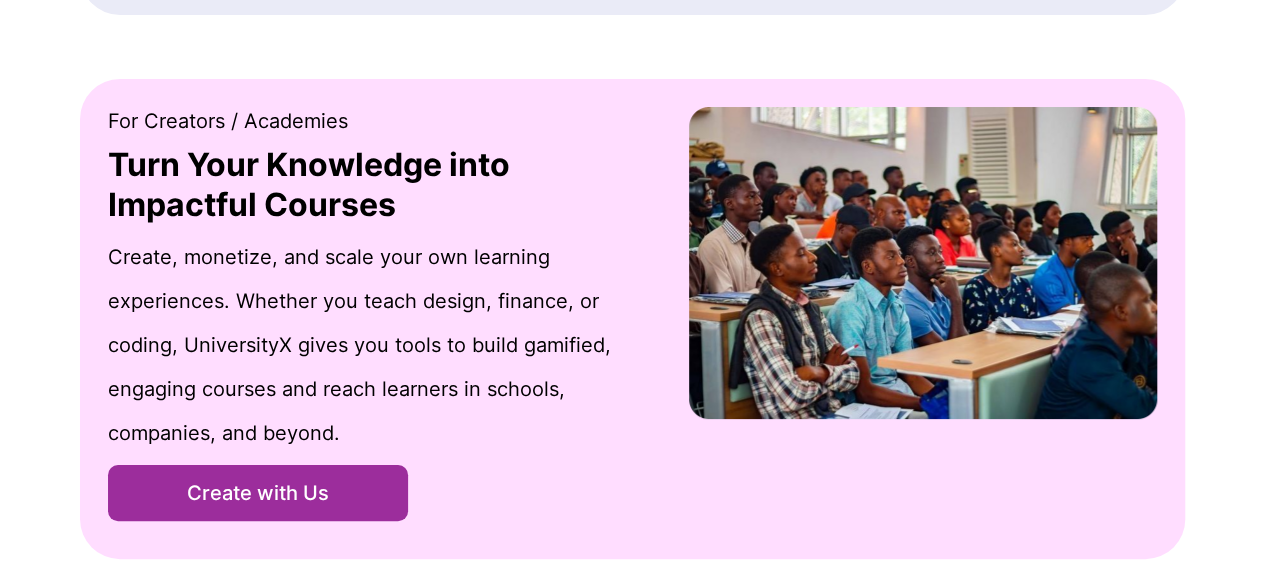 scroll, scrollTop: 2980, scrollLeft: 0, axis: vertical 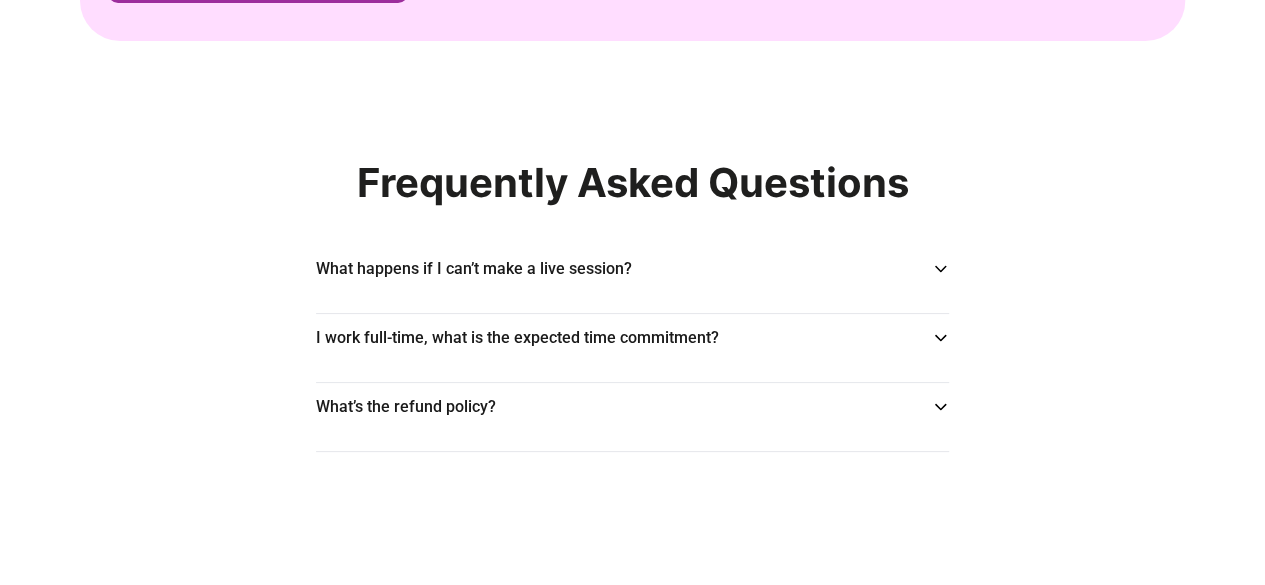 click on "What happens if I can’t make a live session?" at bounding box center (474, 269) 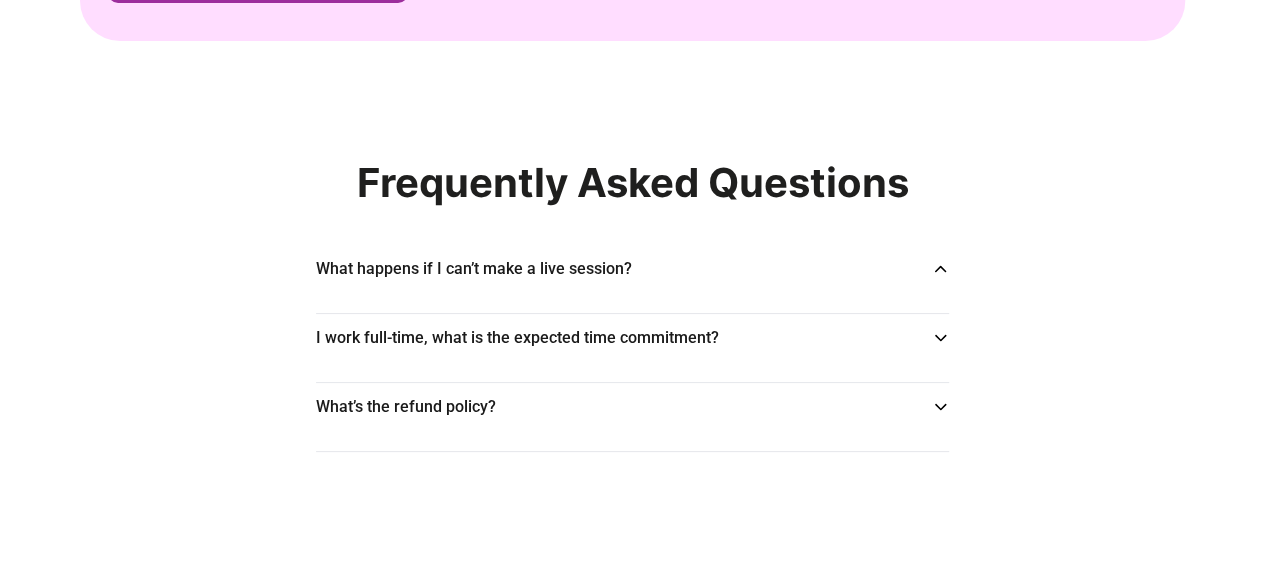 click 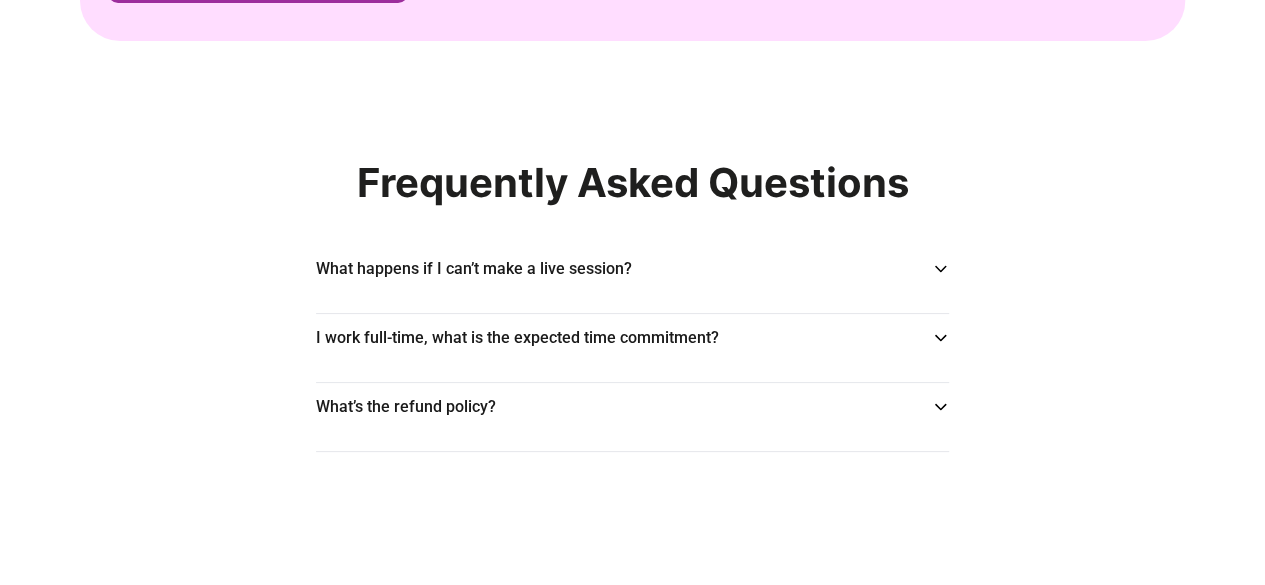 click on "What happens if I can’t make a live session?" at bounding box center (474, 269) 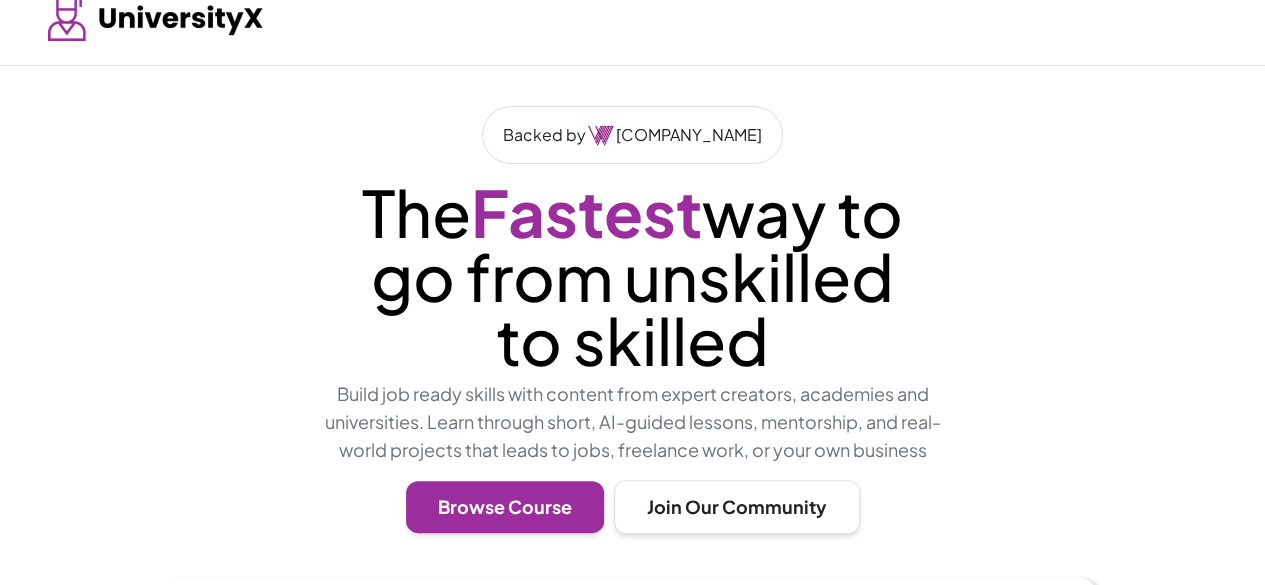 scroll, scrollTop: 0, scrollLeft: 0, axis: both 